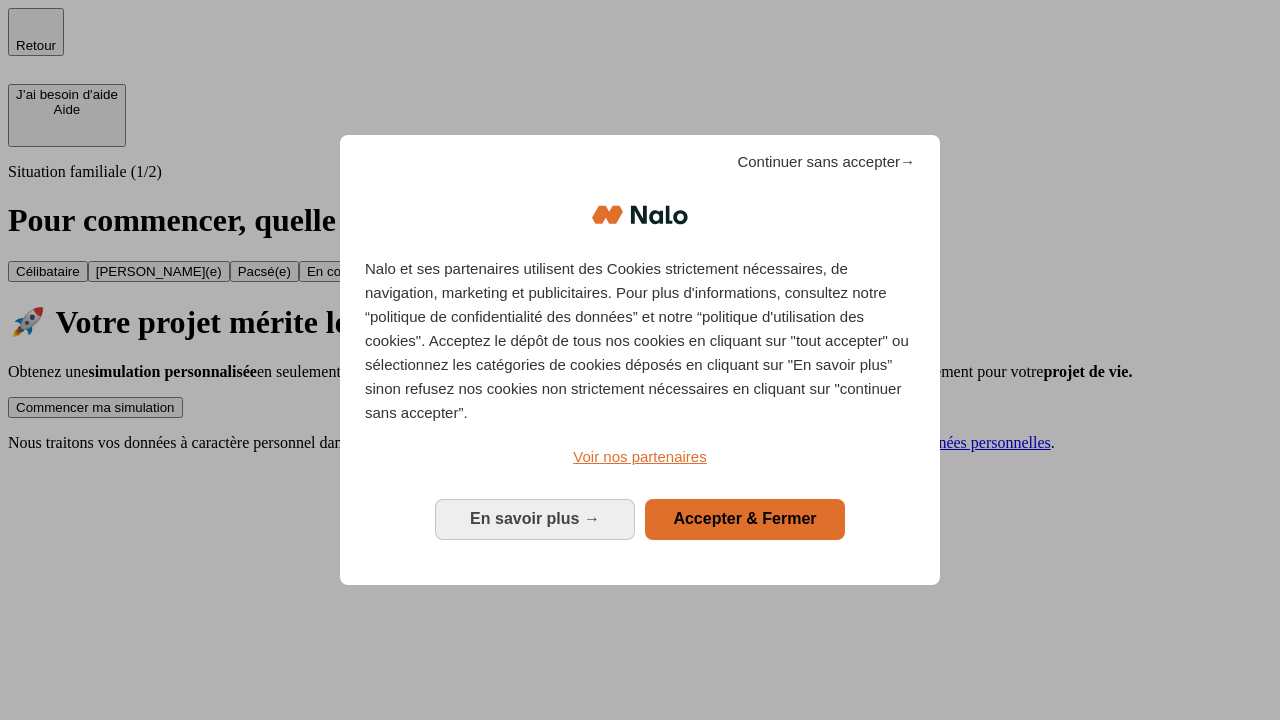 scroll, scrollTop: 0, scrollLeft: 0, axis: both 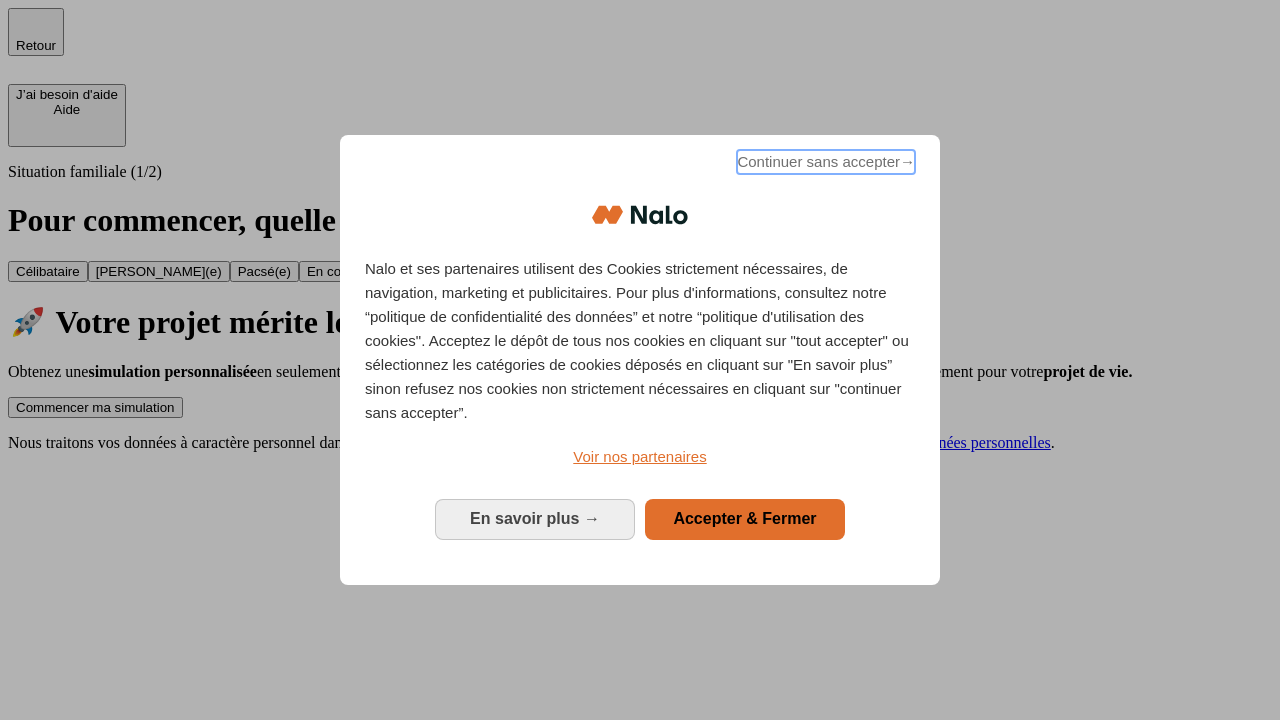 click on "Continuer sans accepter  →" at bounding box center [826, 162] 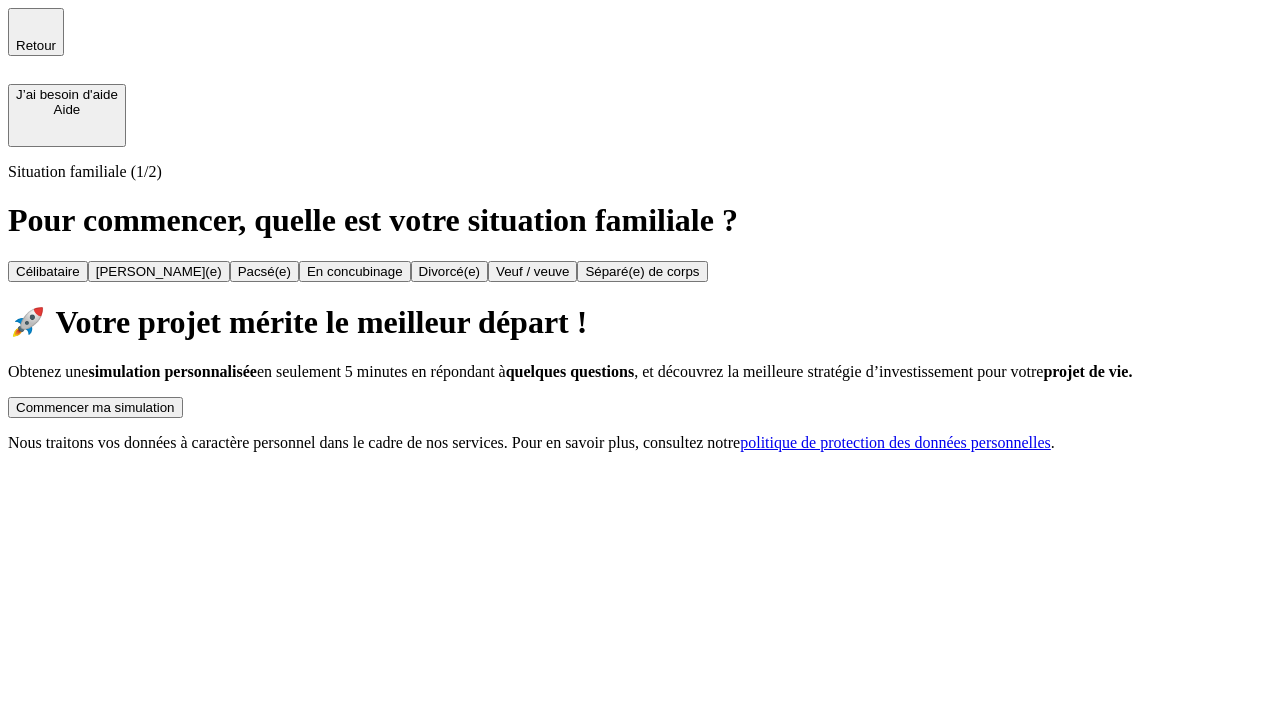 click on "Commencer ma simulation" at bounding box center (95, 407) 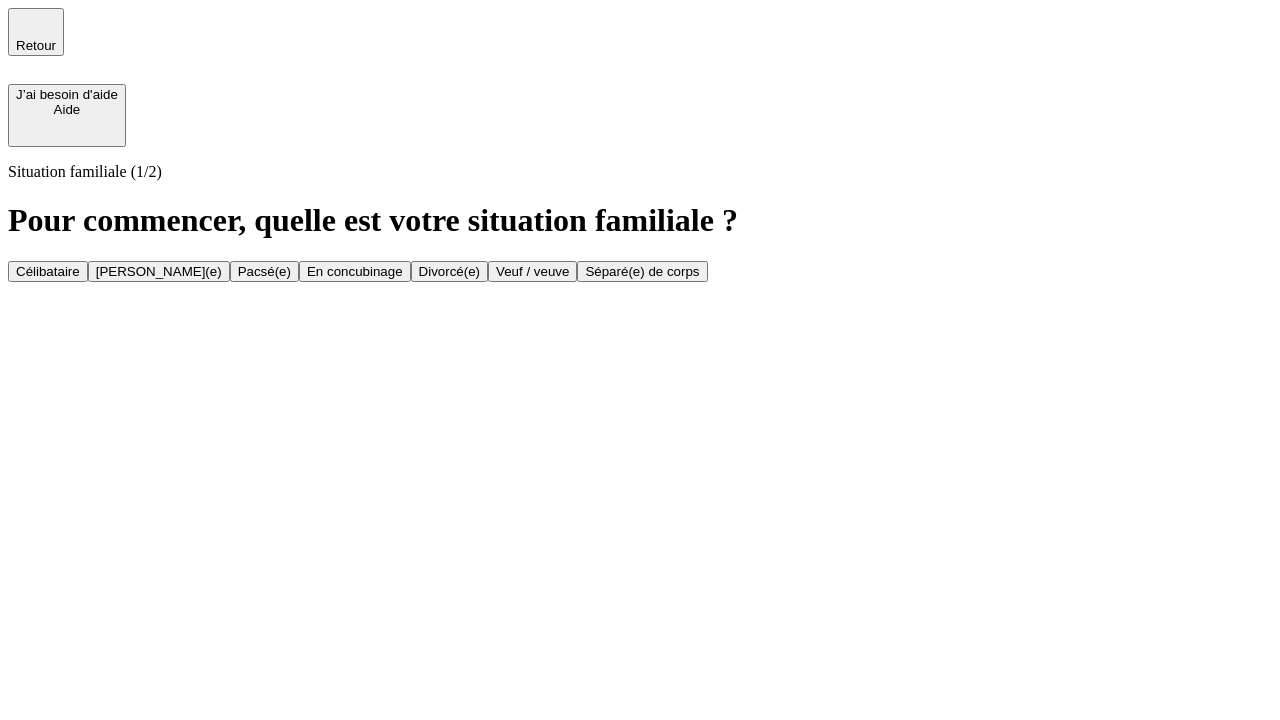click on "Veuf / veuve" at bounding box center [532, 271] 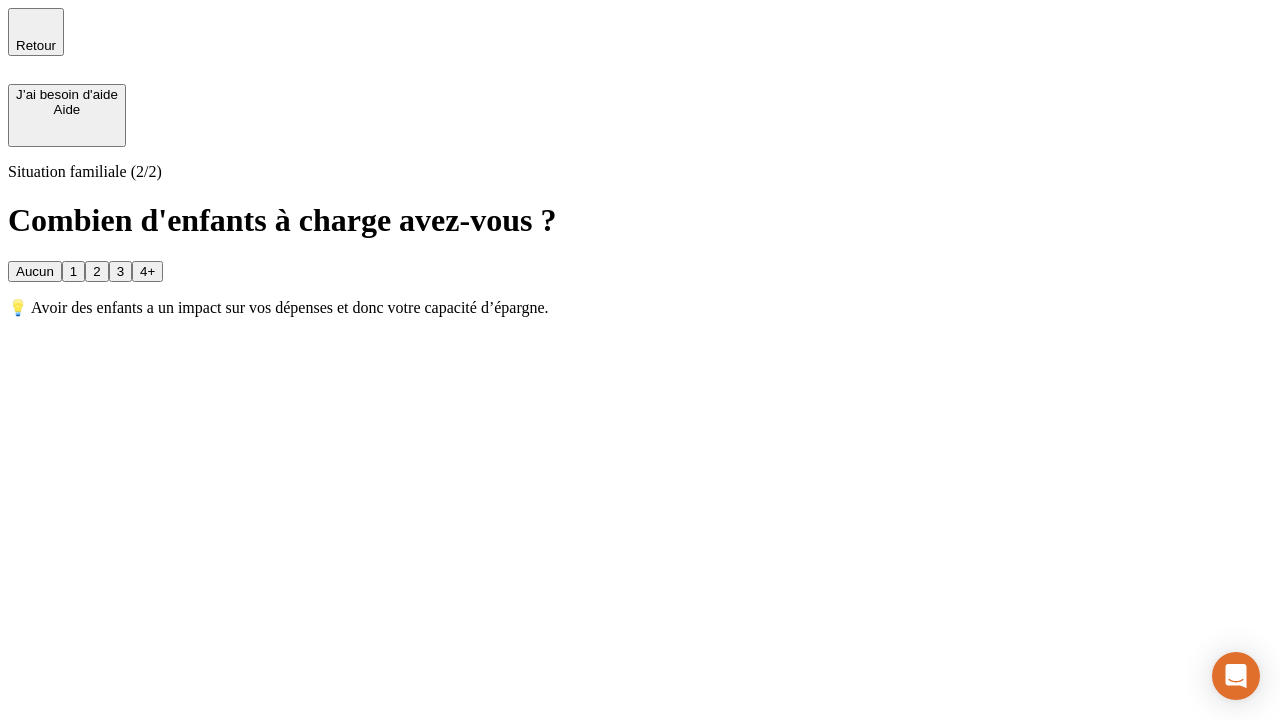 click on "1" at bounding box center (73, 271) 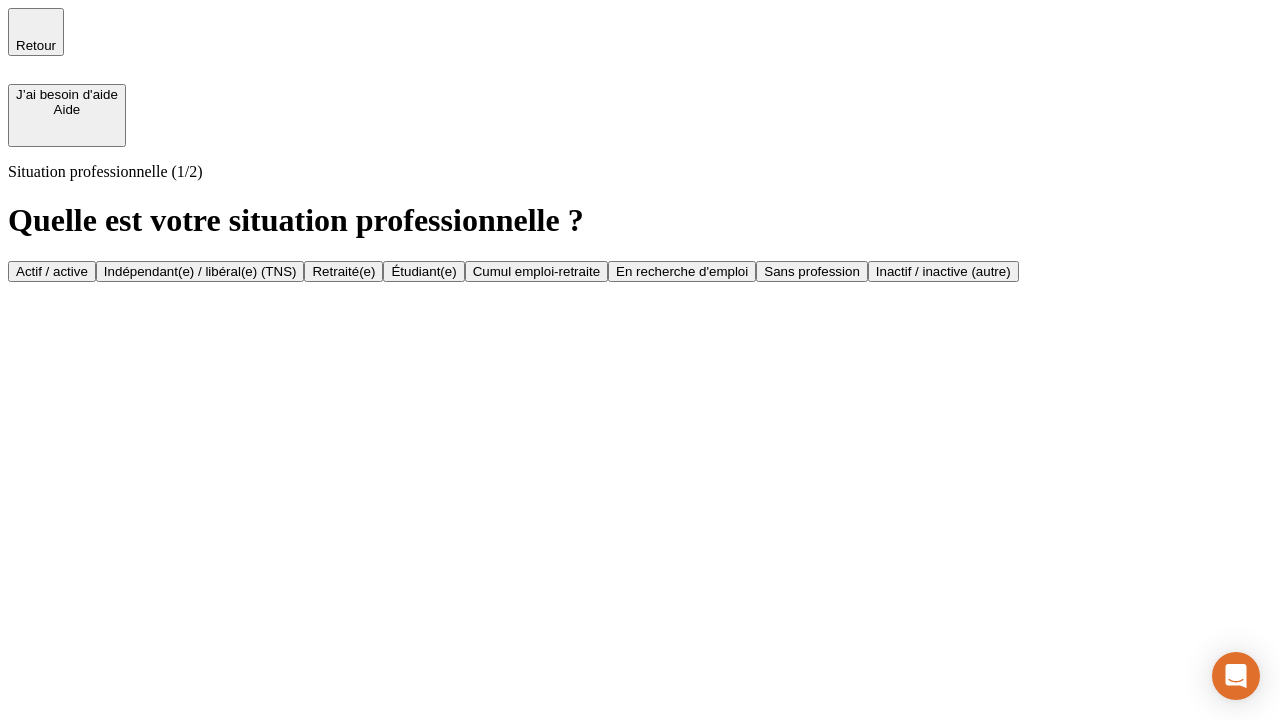 click on "Retraité(e)" at bounding box center [343, 271] 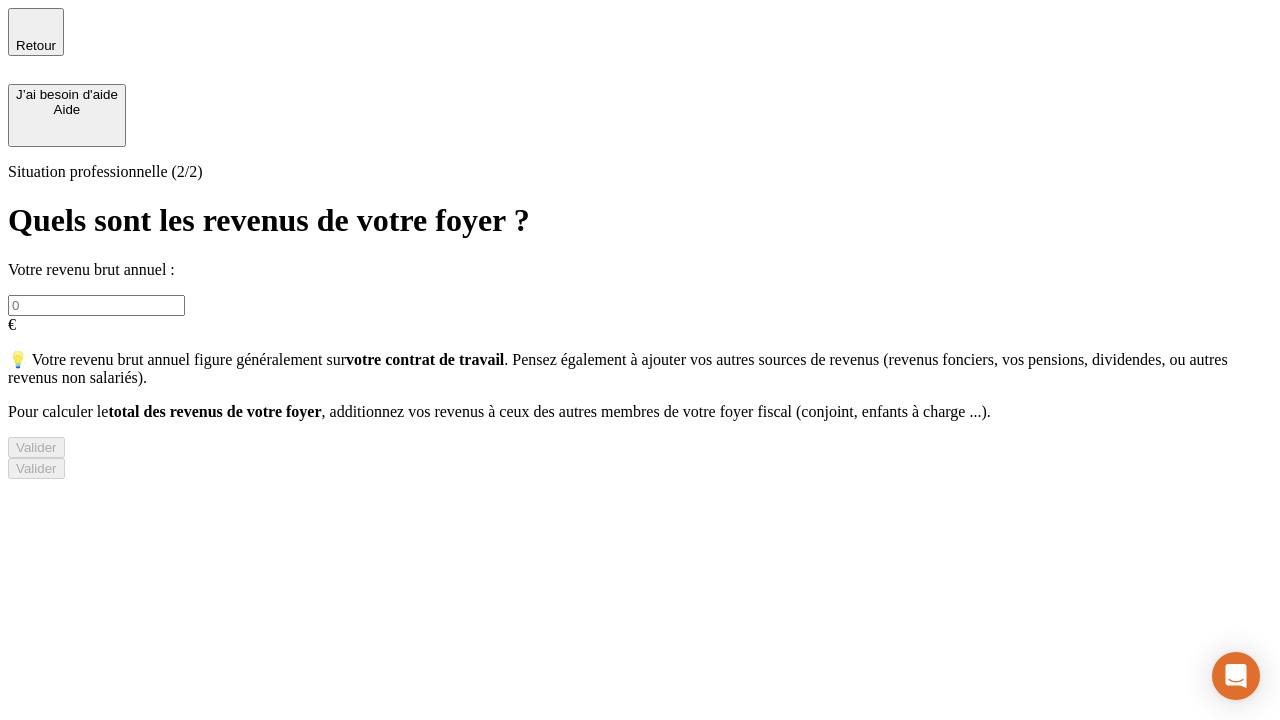 click at bounding box center [96, 305] 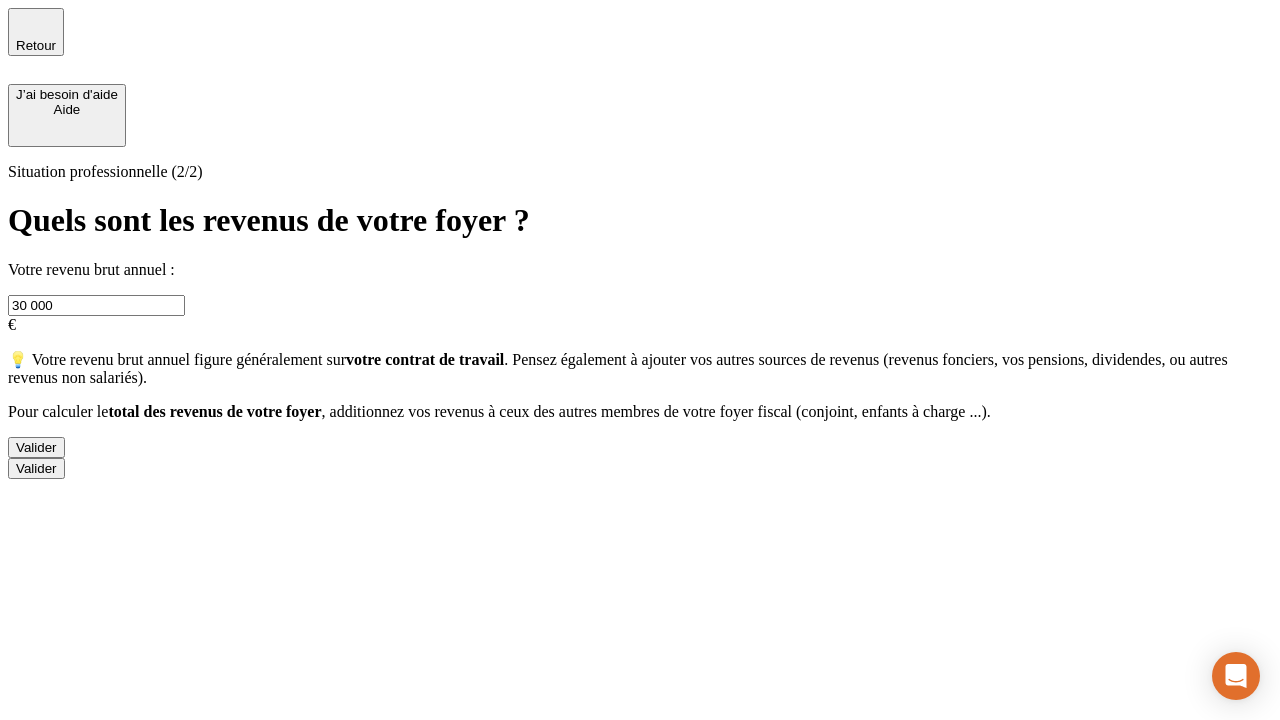type on "30 000" 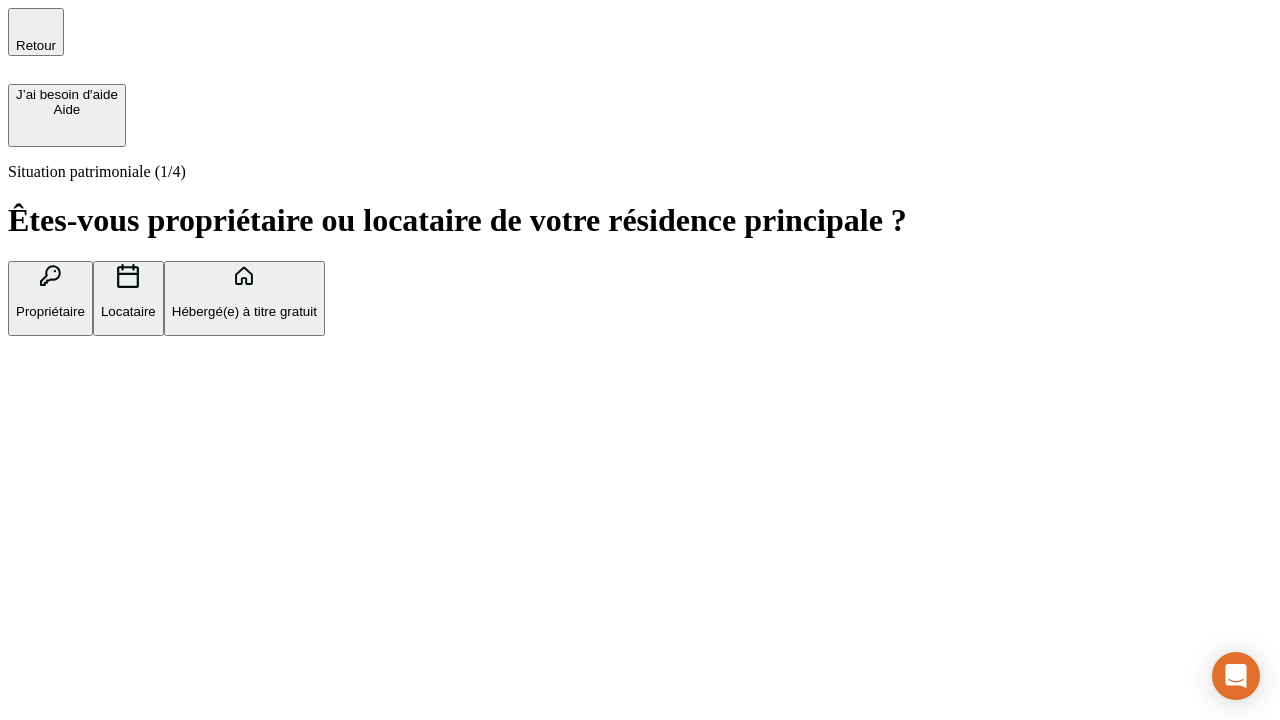 click on "Locataire" at bounding box center (128, 311) 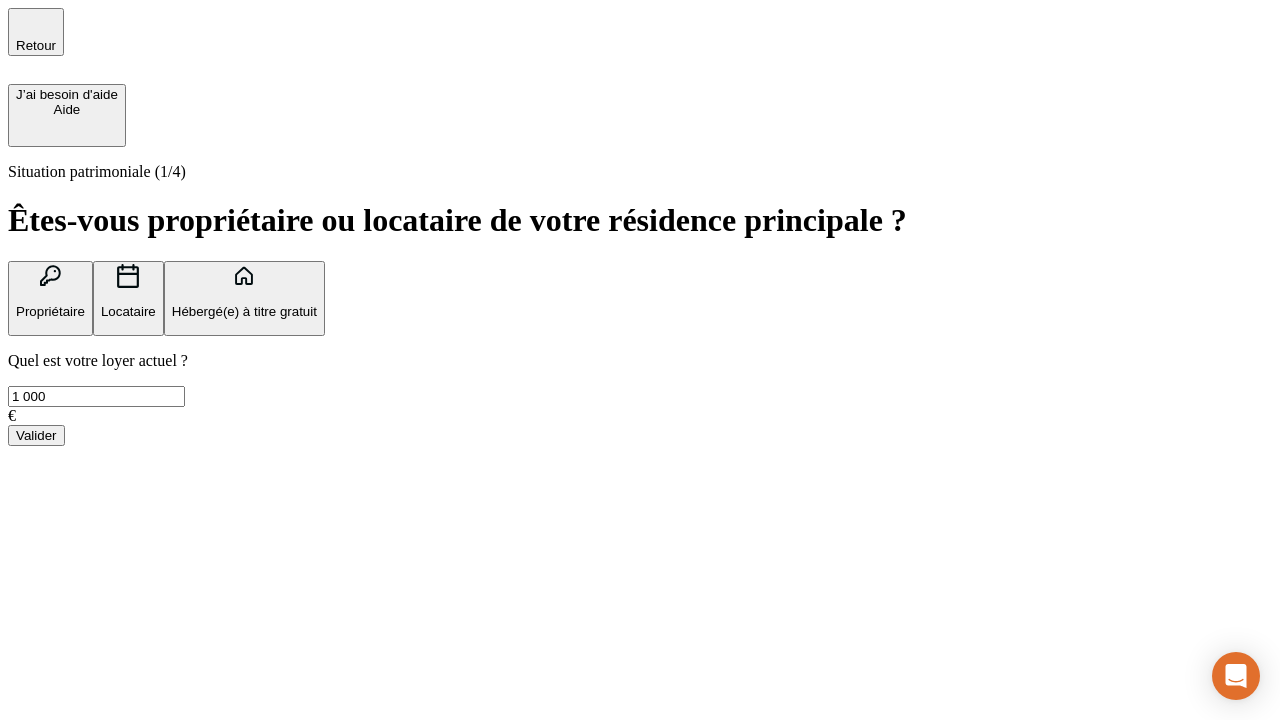 type on "1 000" 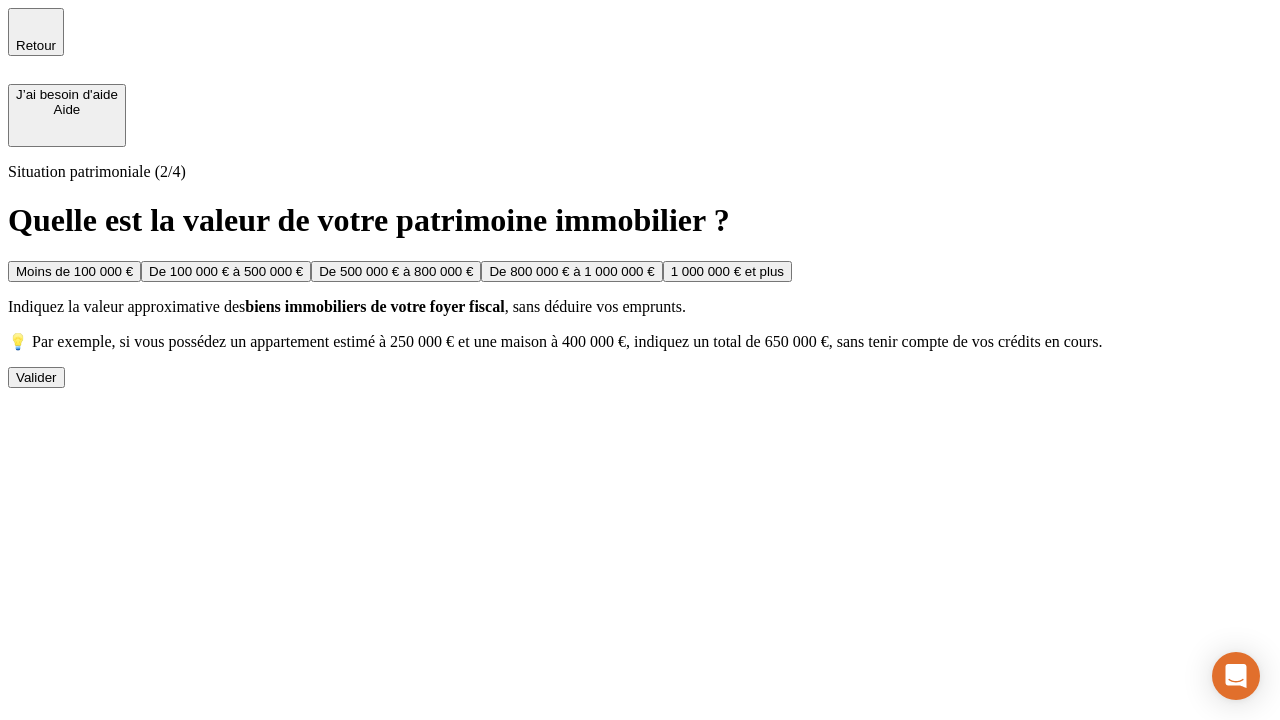 click on "Moins de 100 000 €" at bounding box center (74, 271) 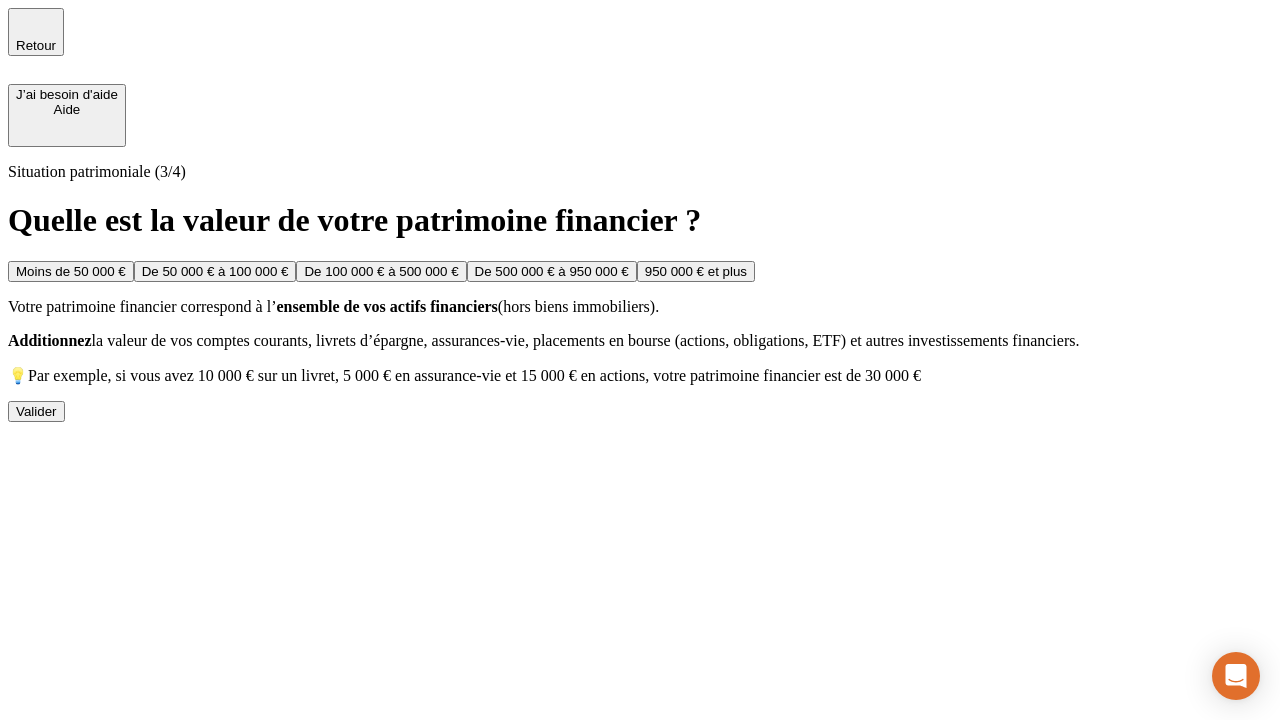 click on "Moins de 50 000 €" at bounding box center [71, 271] 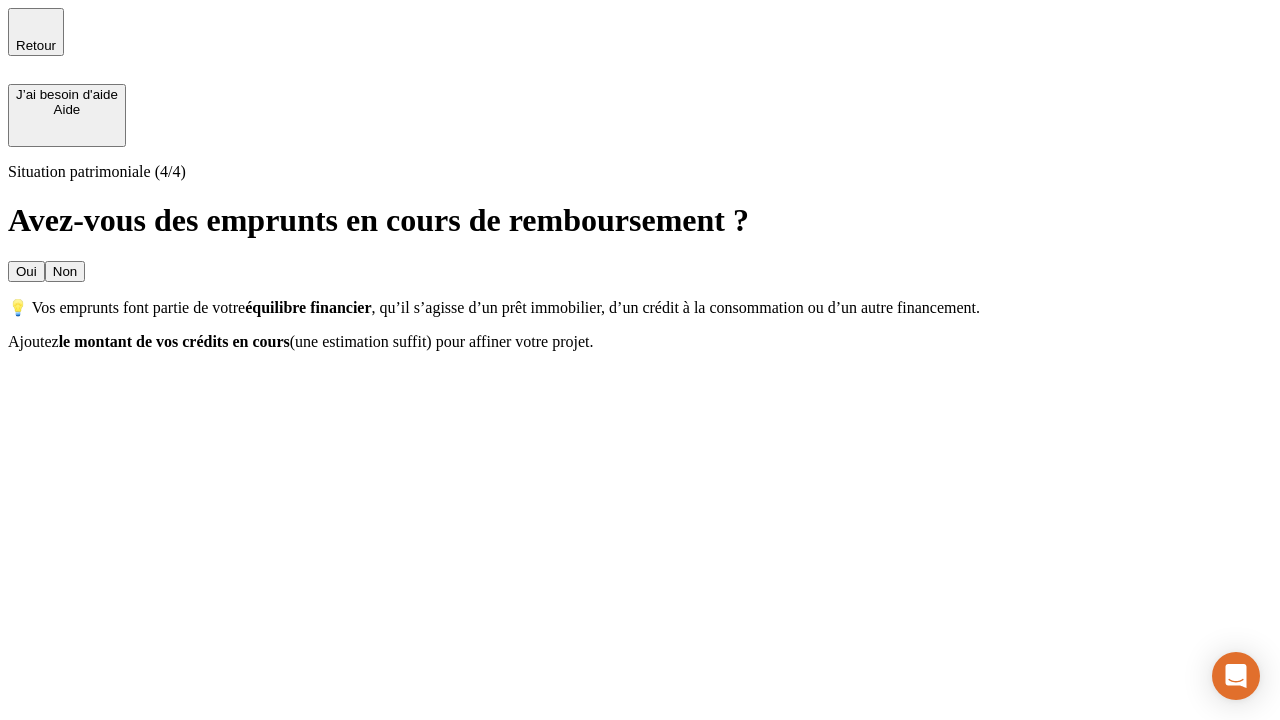 click on "Non" at bounding box center (65, 271) 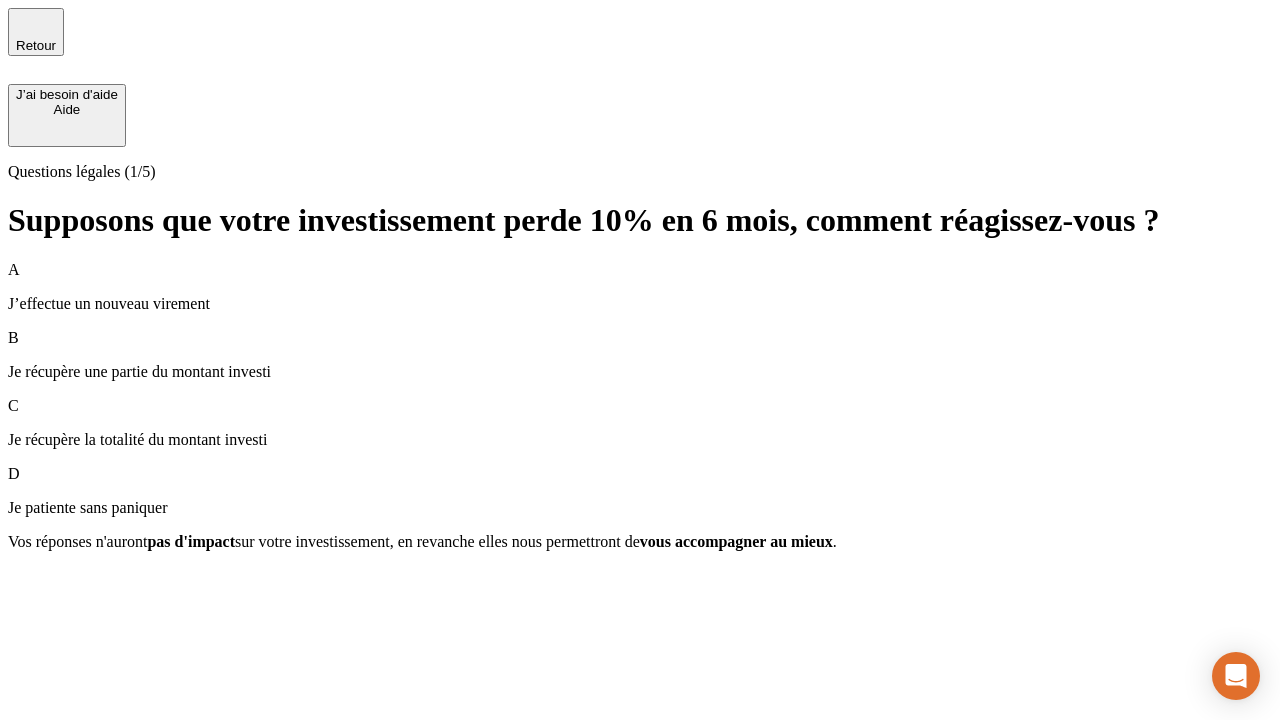 click on "Je récupère une partie du montant investi" at bounding box center [640, 372] 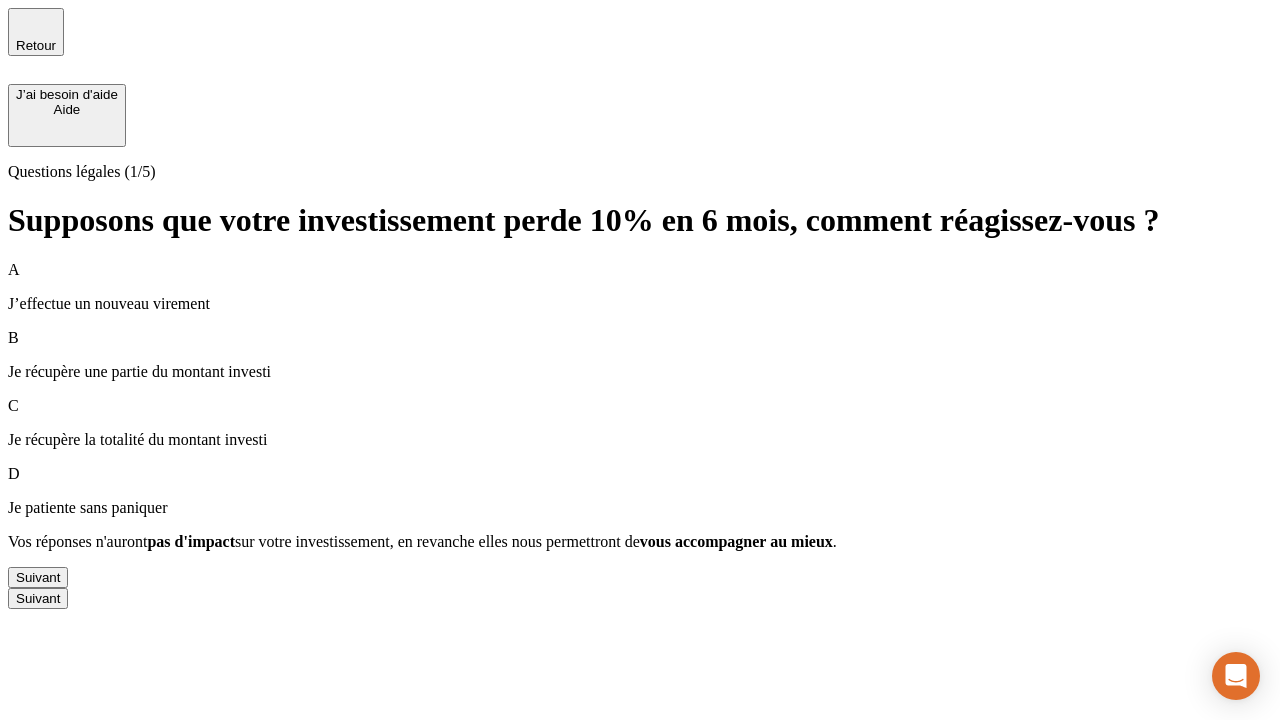 click on "Suivant" at bounding box center [38, 577] 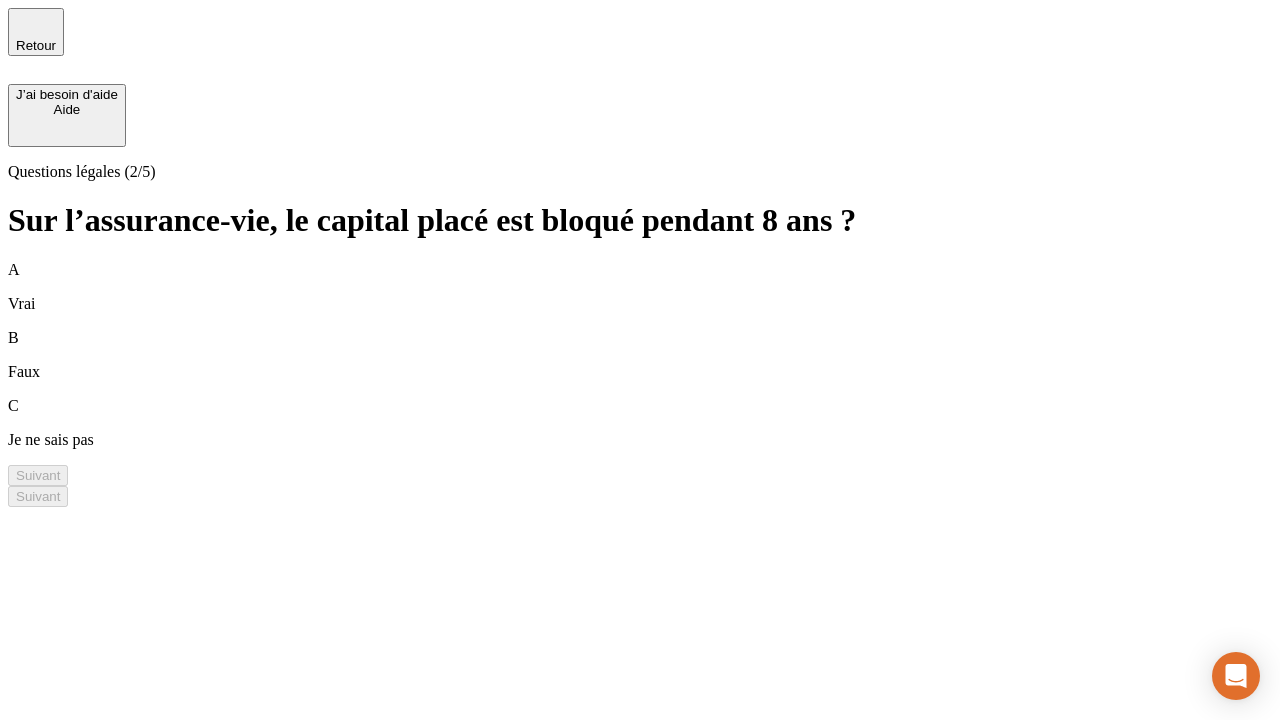 click on "B Faux" at bounding box center (640, 355) 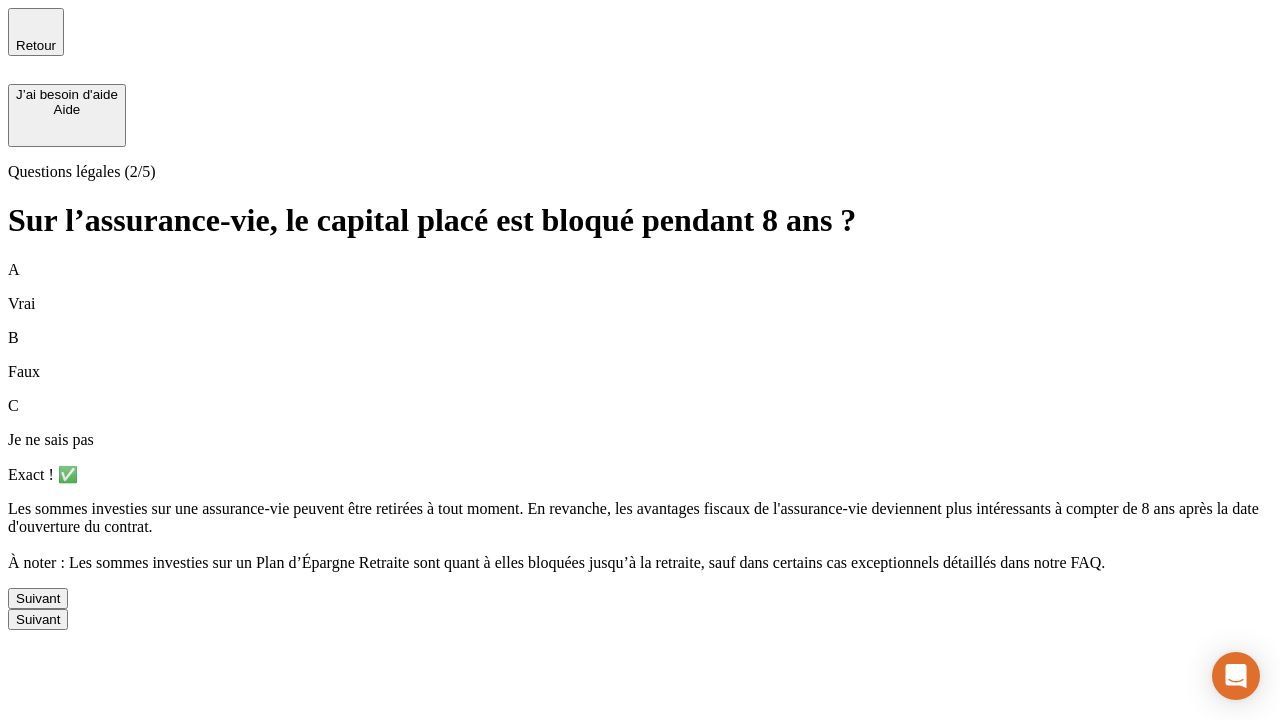 click on "Suivant" at bounding box center [38, 598] 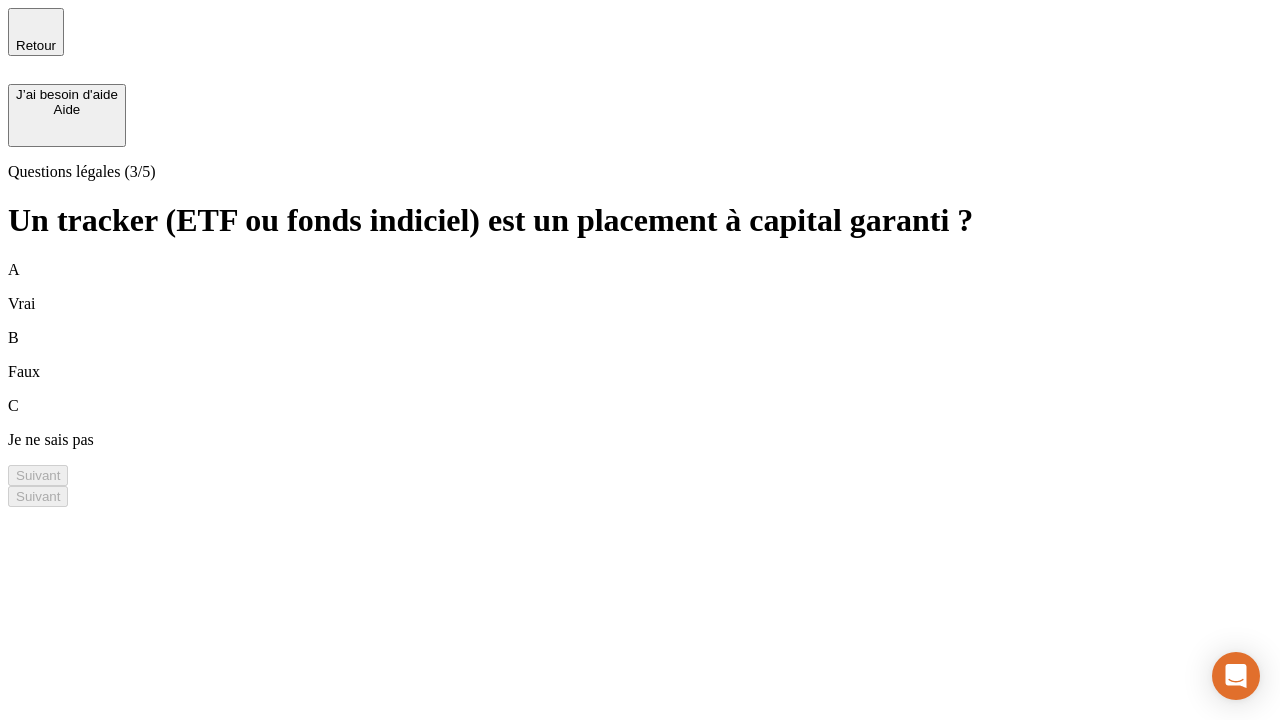 click on "B Faux" at bounding box center [640, 355] 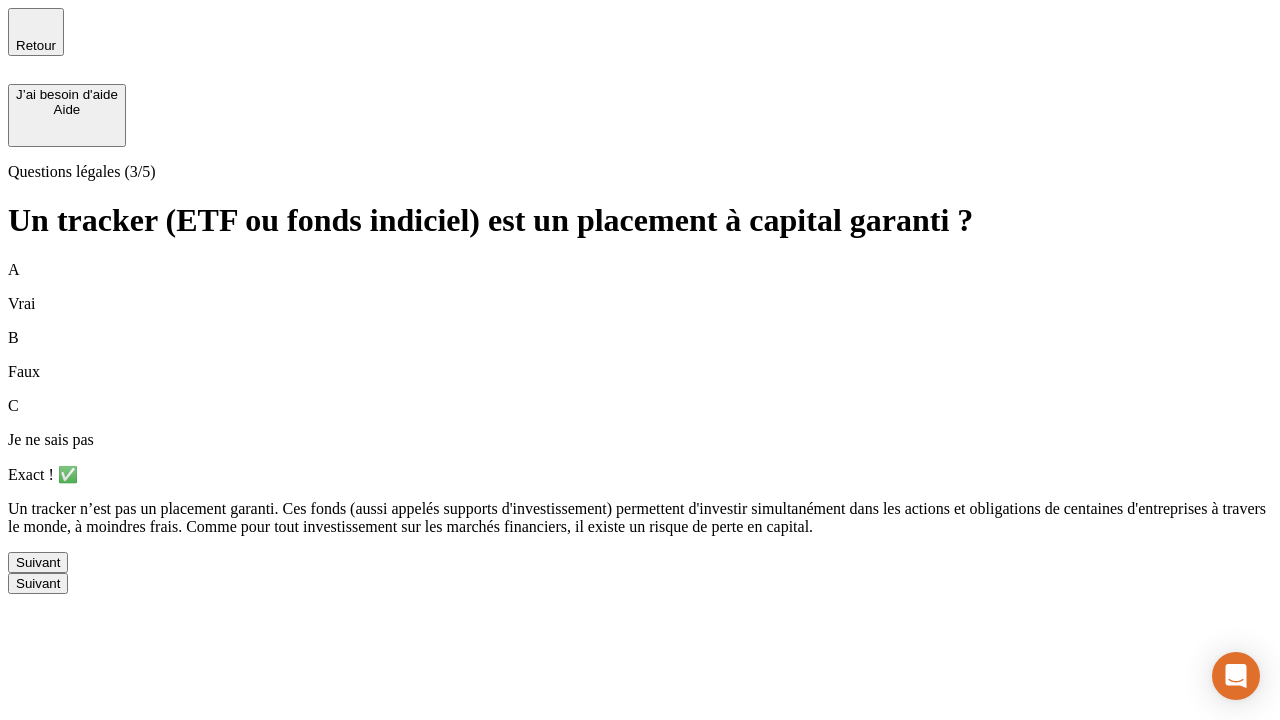 click on "Suivant" at bounding box center [38, 562] 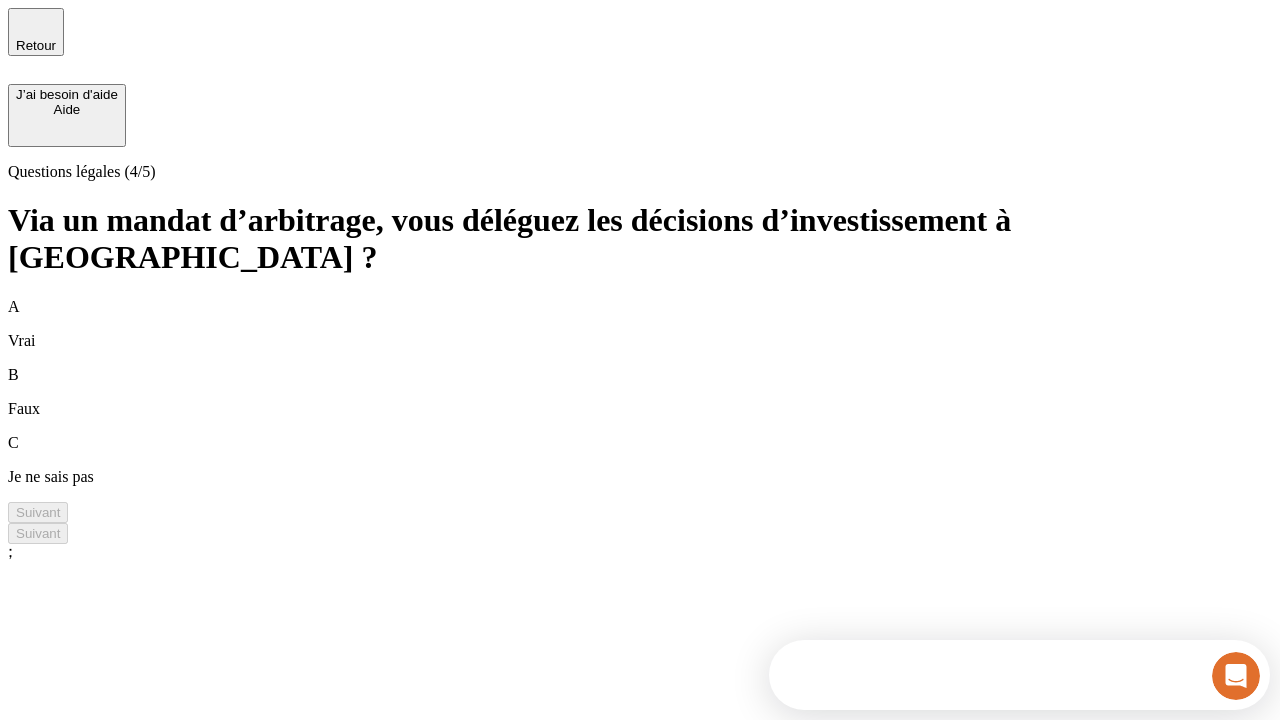 click on "A Vrai" at bounding box center (640, 324) 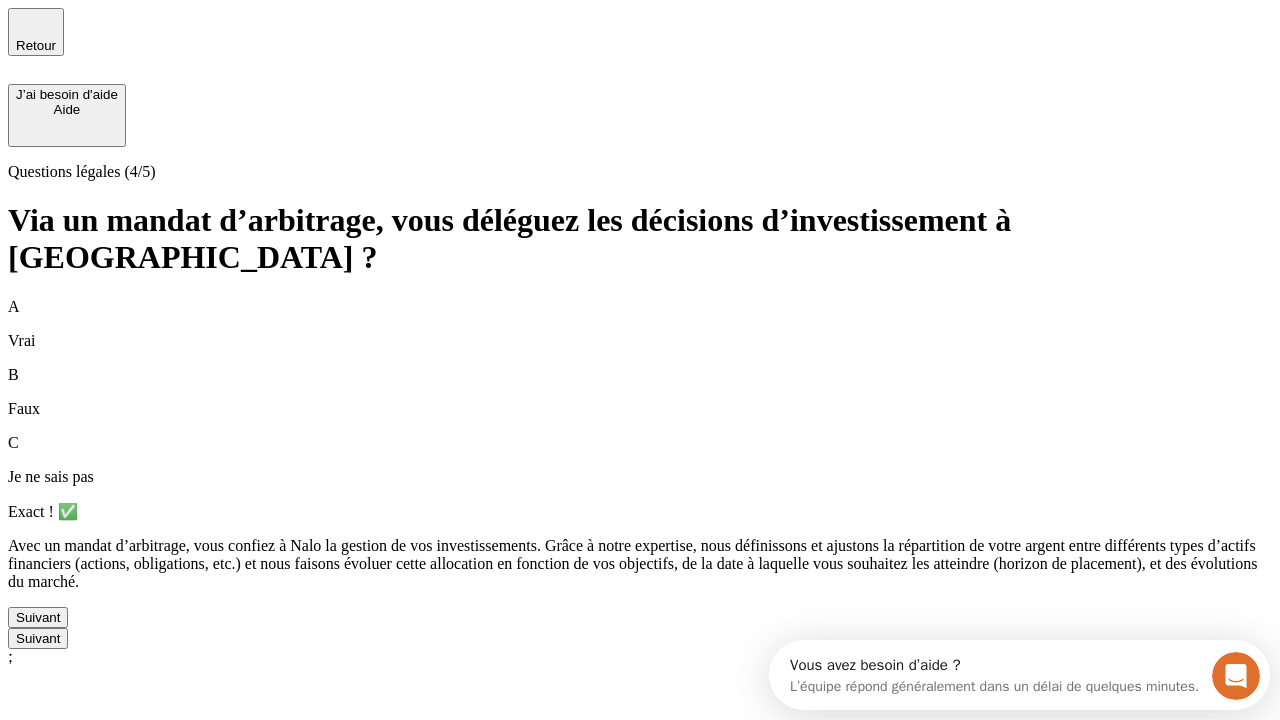scroll, scrollTop: 0, scrollLeft: 0, axis: both 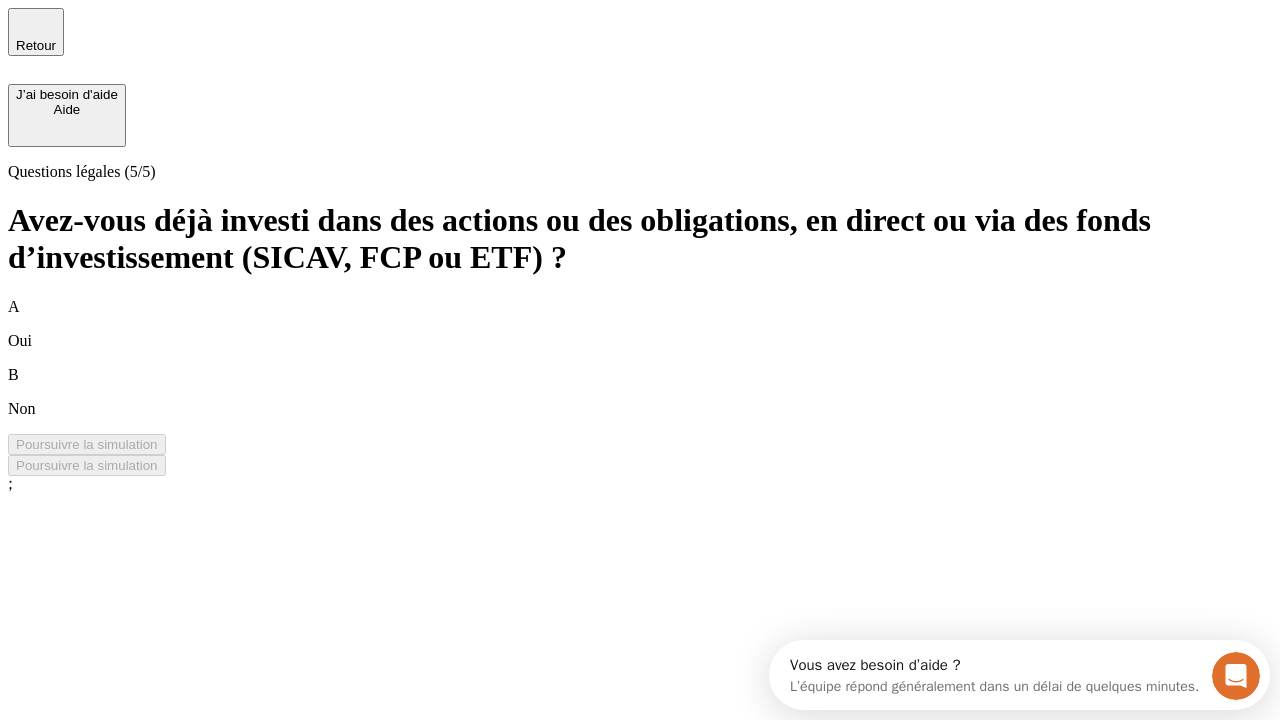 click on "A Oui" at bounding box center [640, 324] 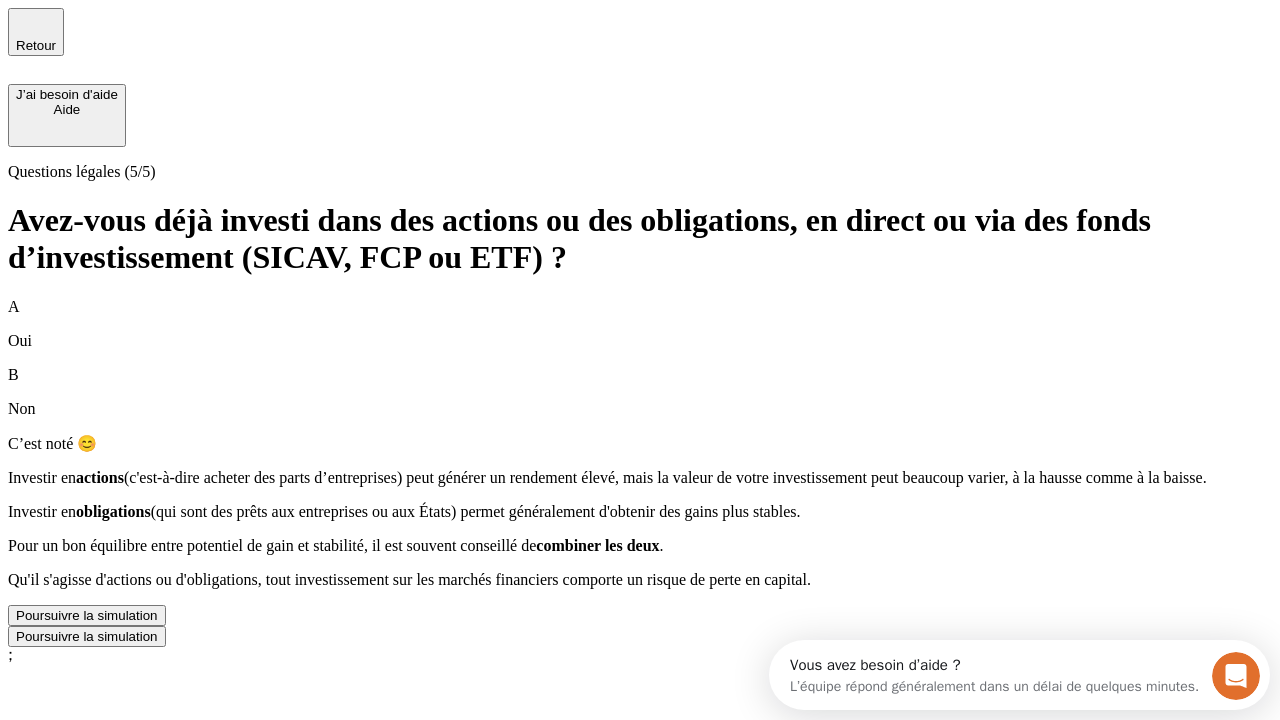 click on "Poursuivre la simulation" at bounding box center (87, 615) 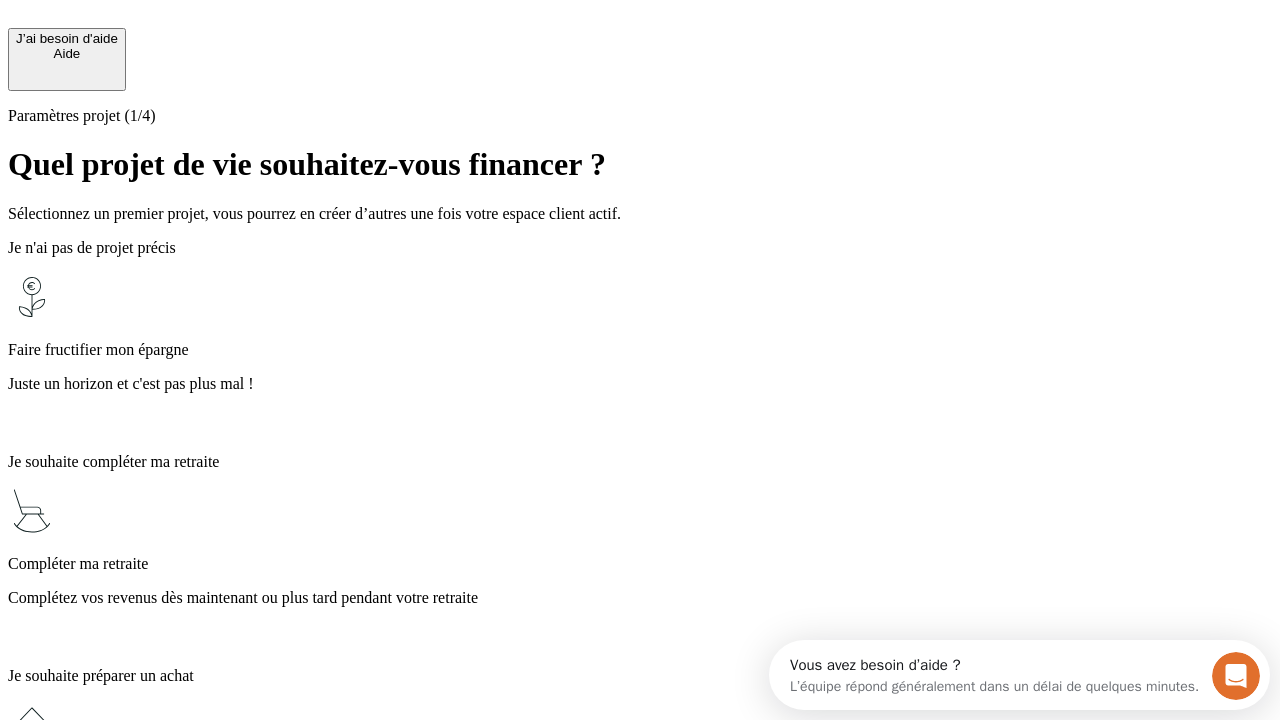 click on "Profitez des avantages fiscaux de l’assurance-vie" at bounding box center [640, 1354] 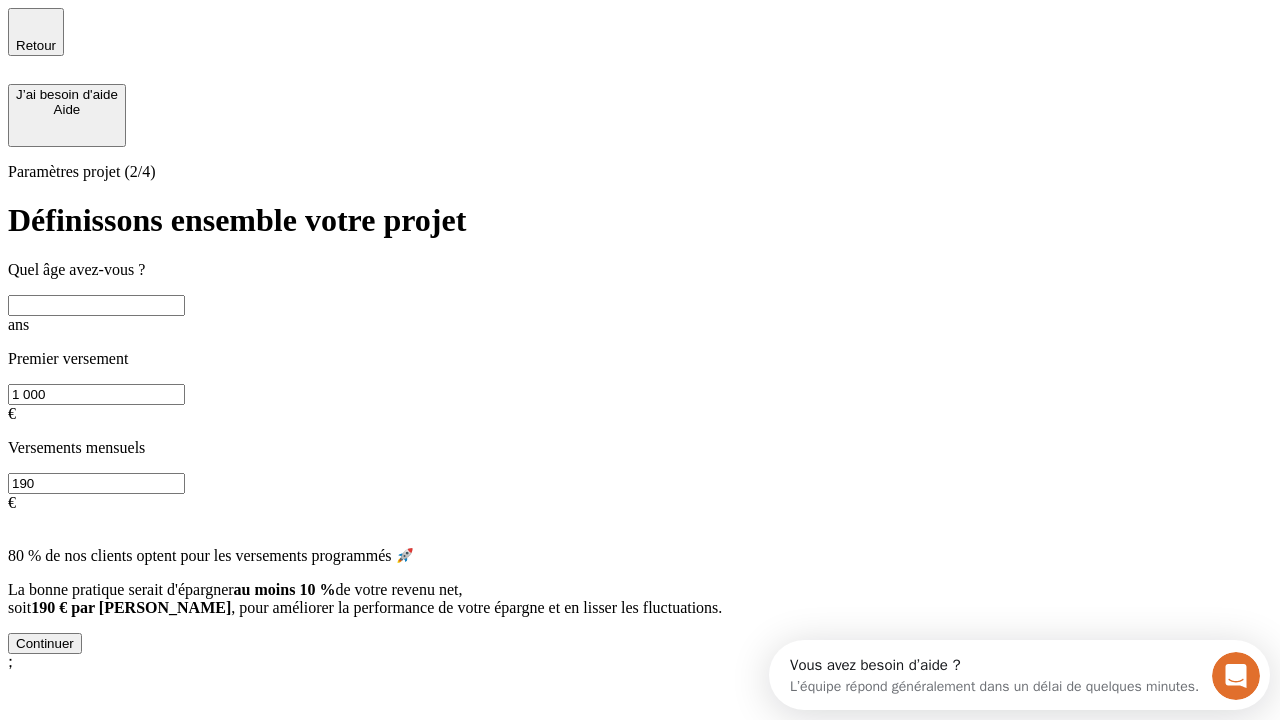scroll, scrollTop: 18, scrollLeft: 0, axis: vertical 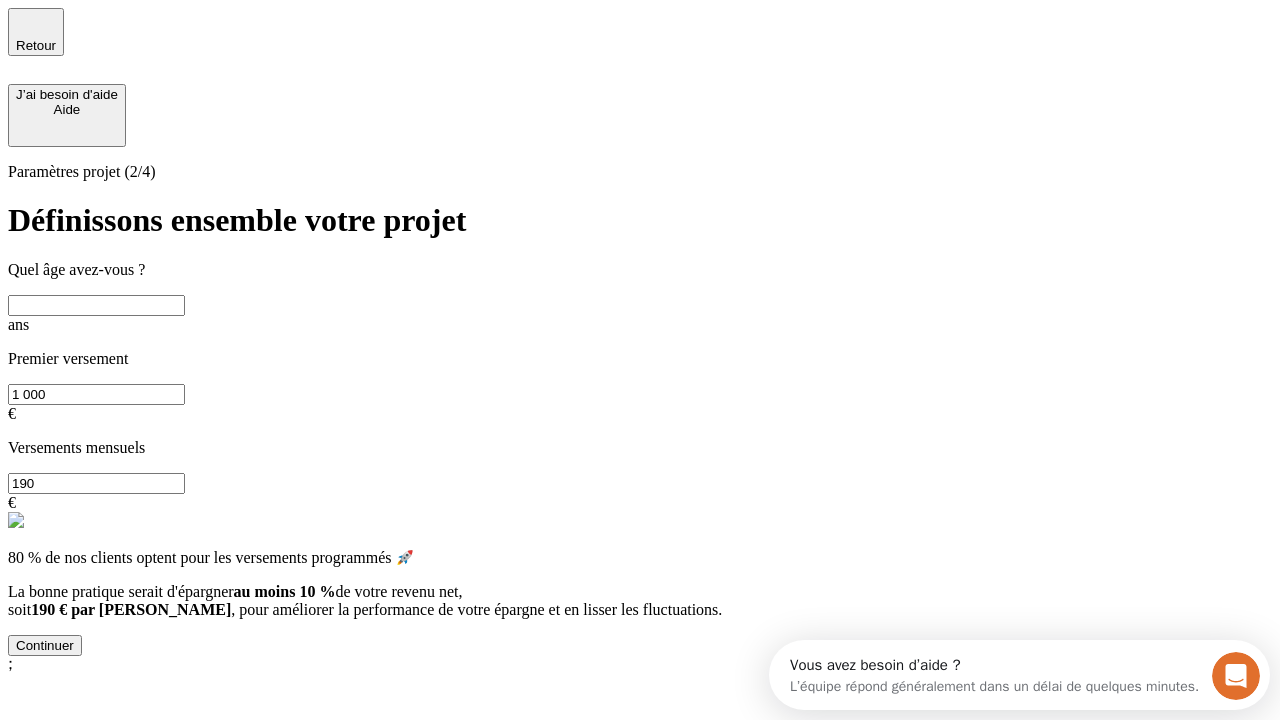 click at bounding box center [96, 305] 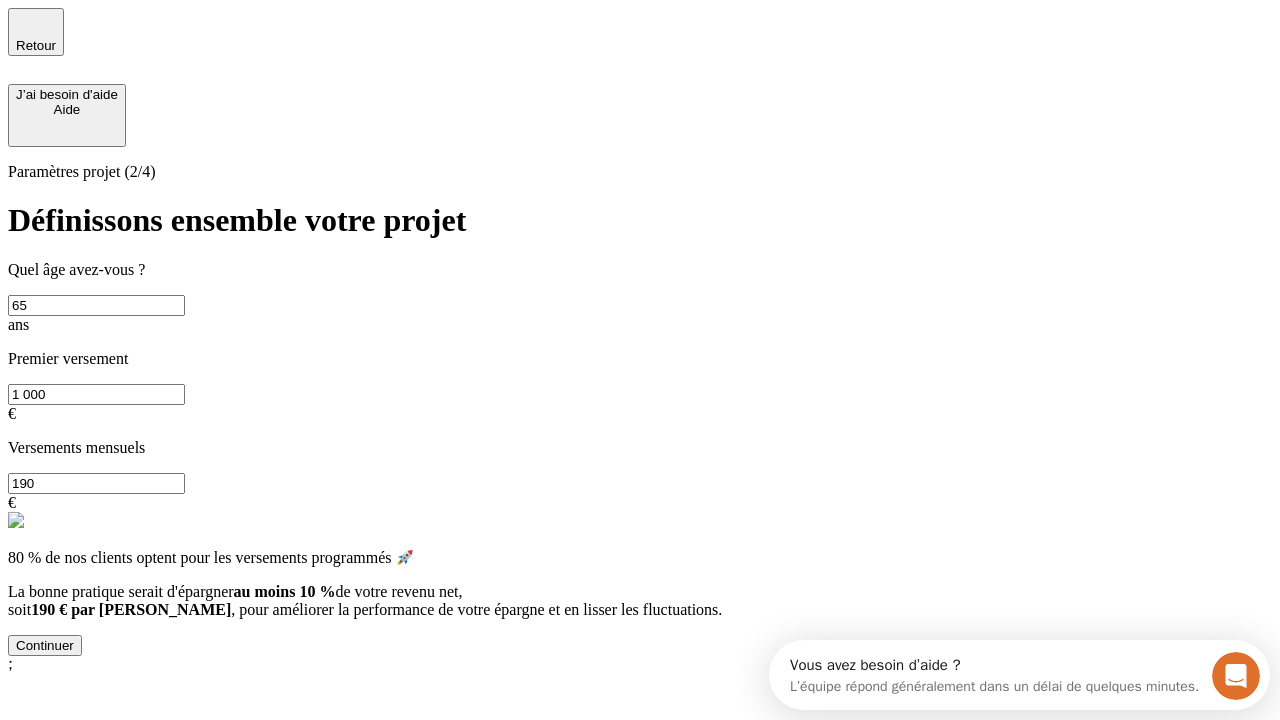 type on "65" 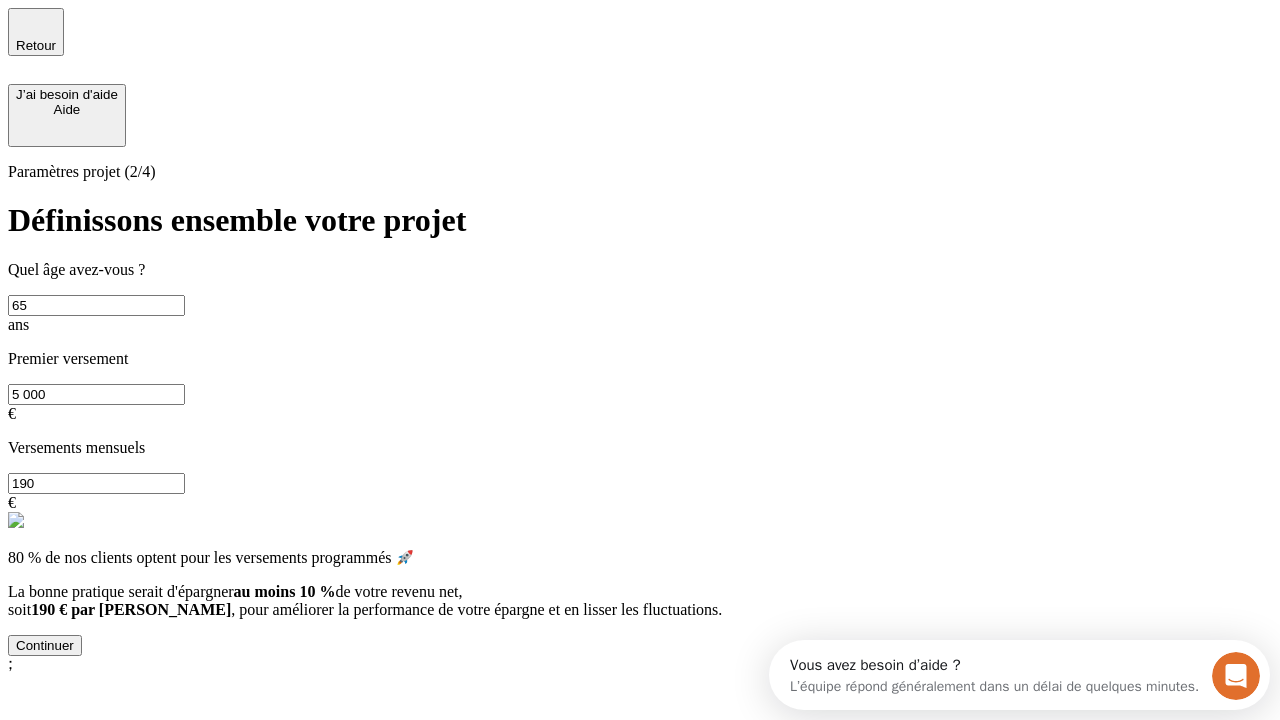 type on "5 000" 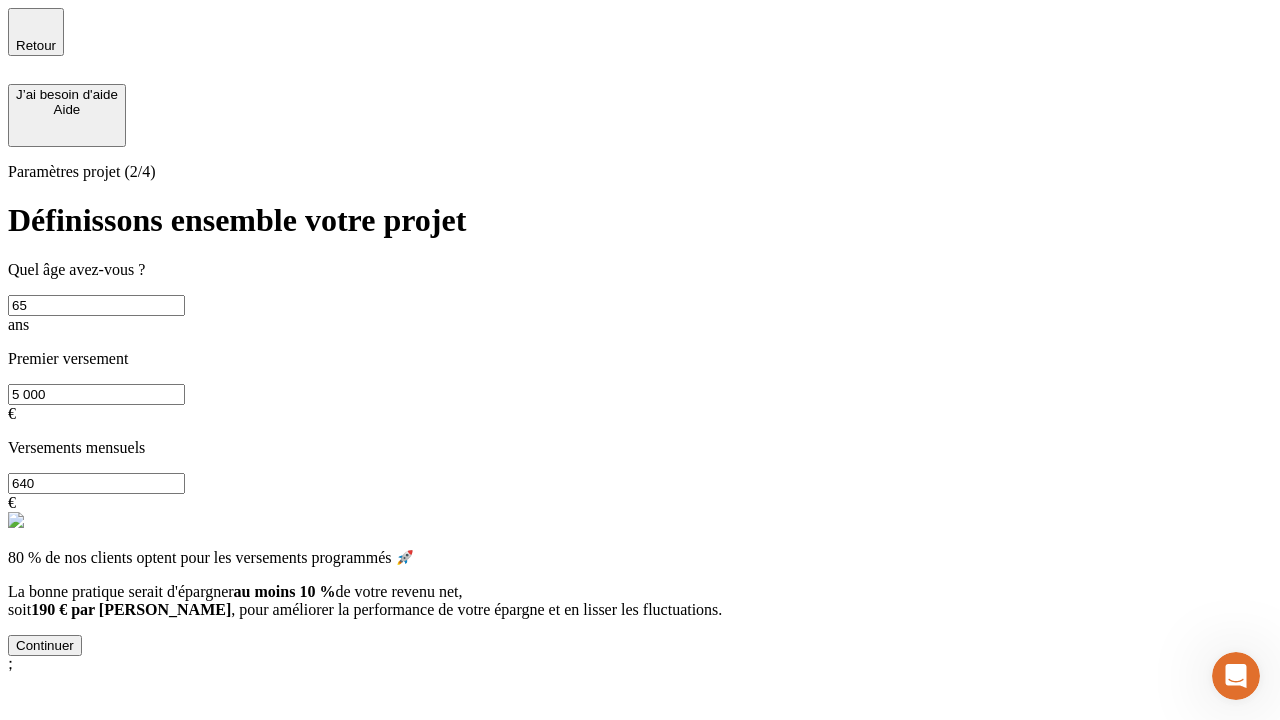 type on "640" 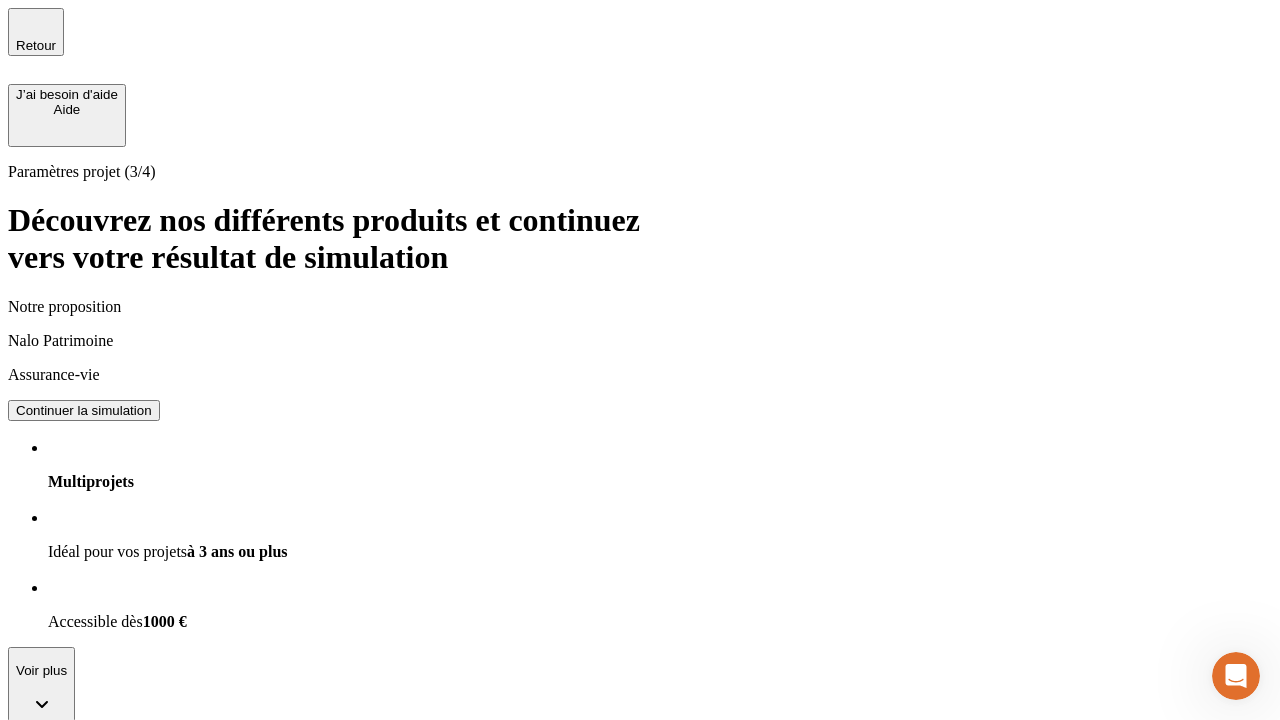 click on "Continuer la simulation" at bounding box center (84, 410) 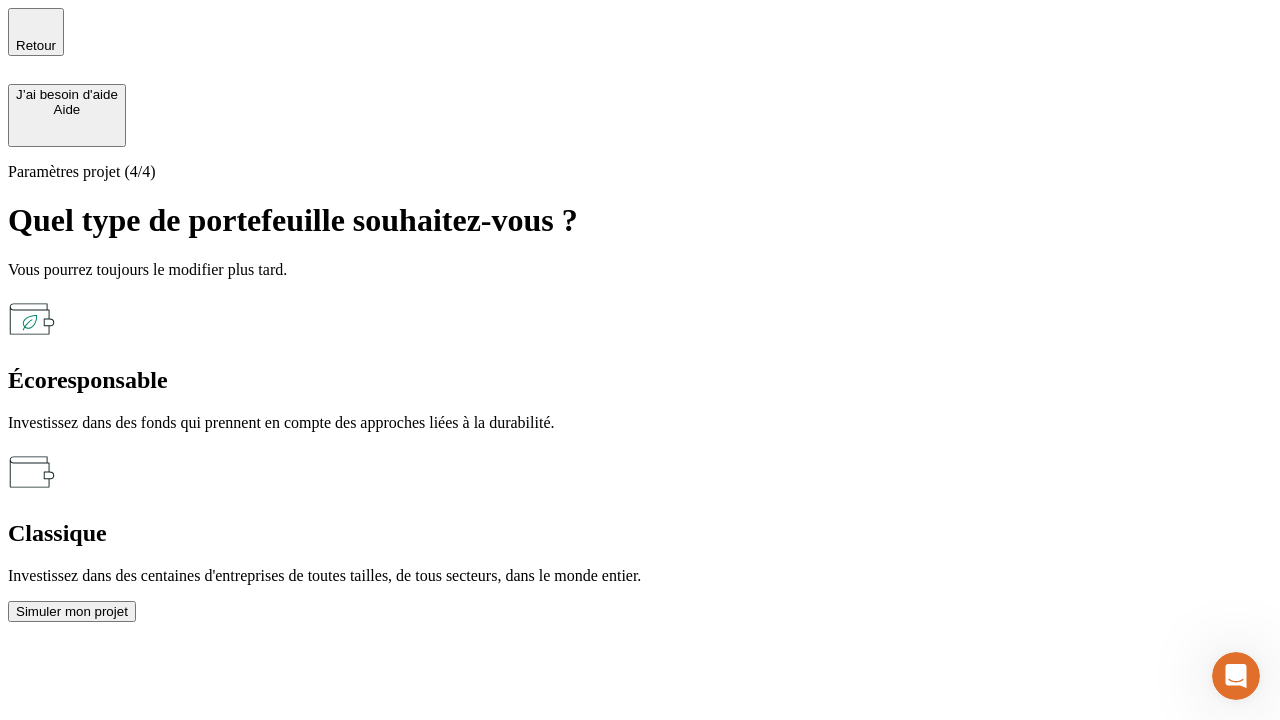 click on "Simuler mon projet" at bounding box center (72, 611) 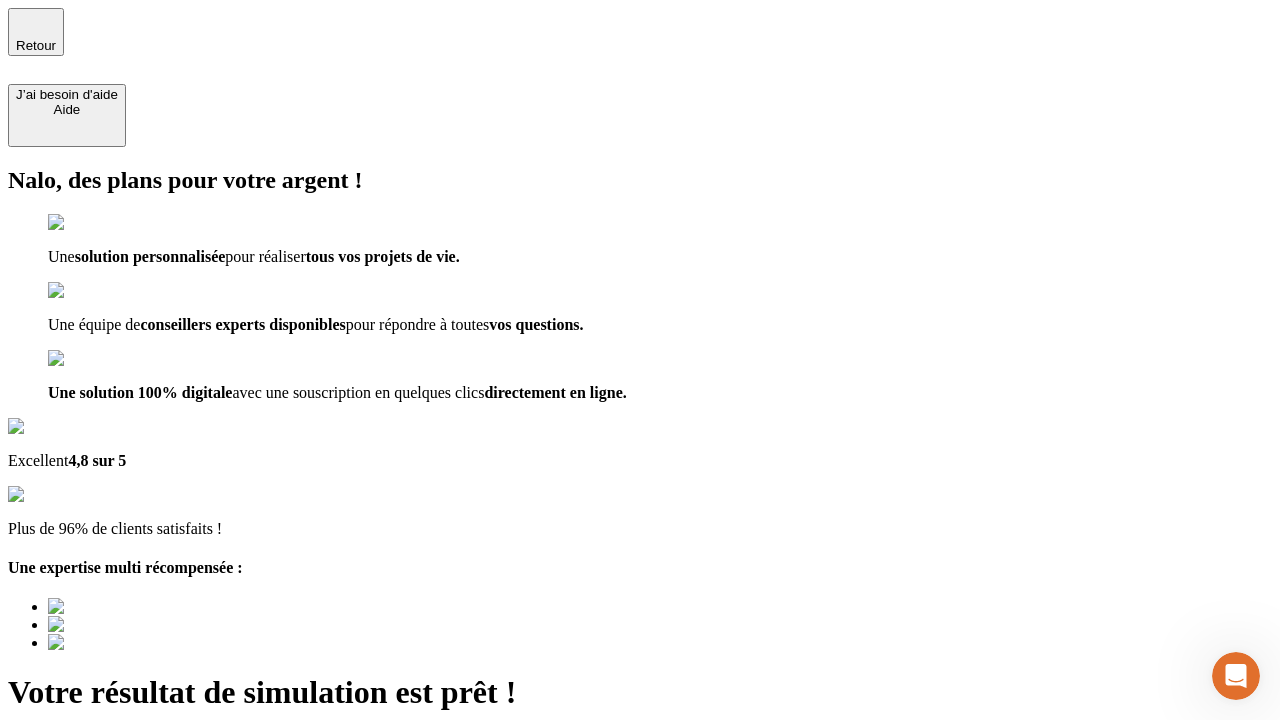 click on "Découvrir ma simulation" at bounding box center [87, 847] 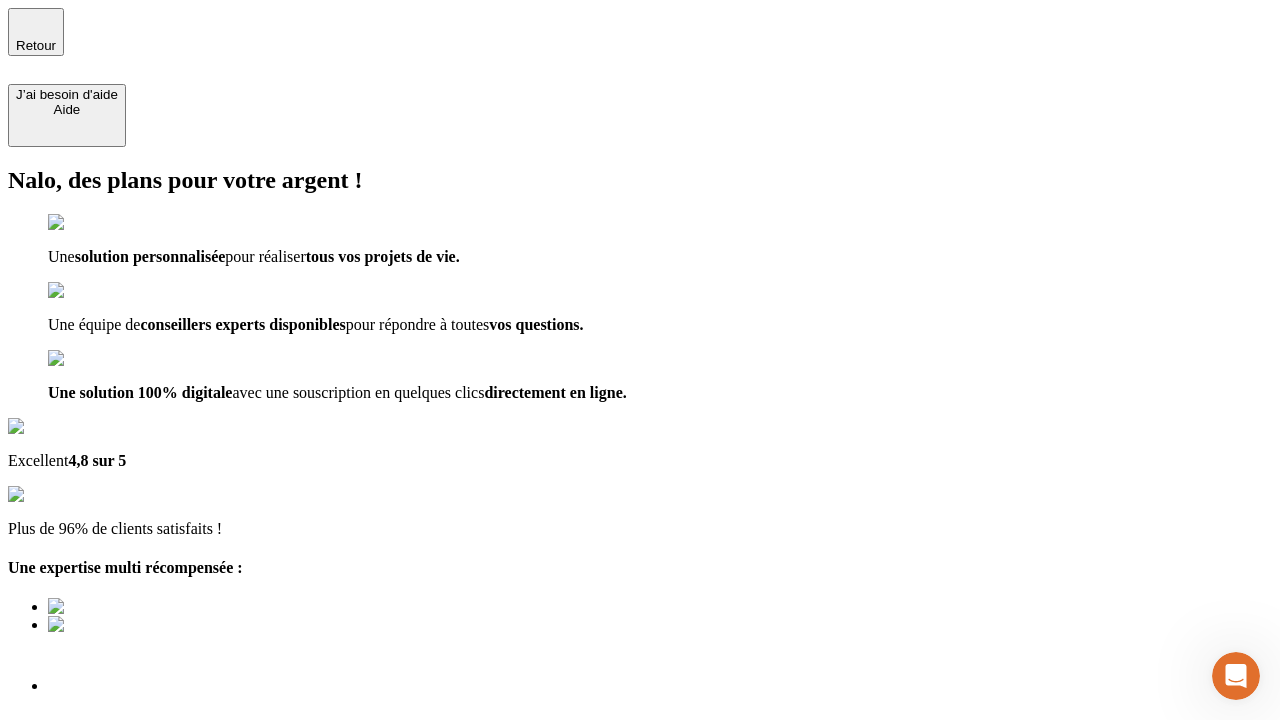 type on "[EMAIL_ADDRESS][DOMAIN_NAME]" 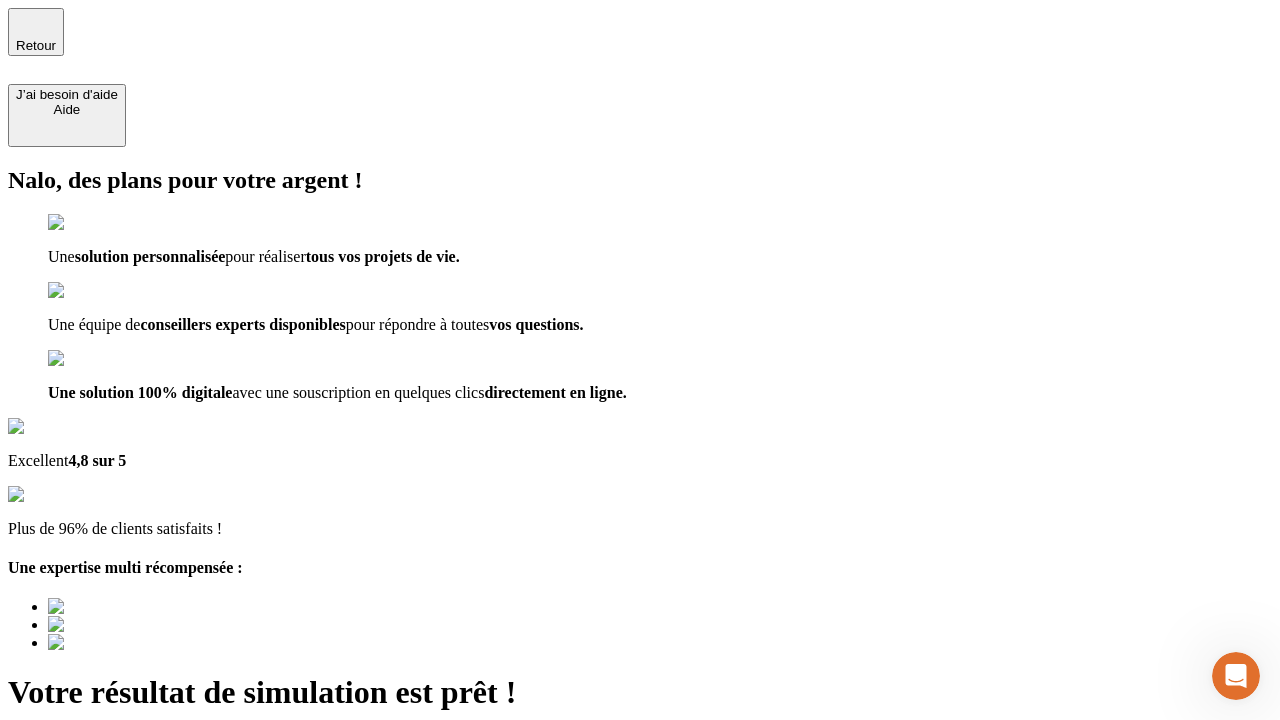 click on "Découvrir ma simulation" at bounding box center (87, 847) 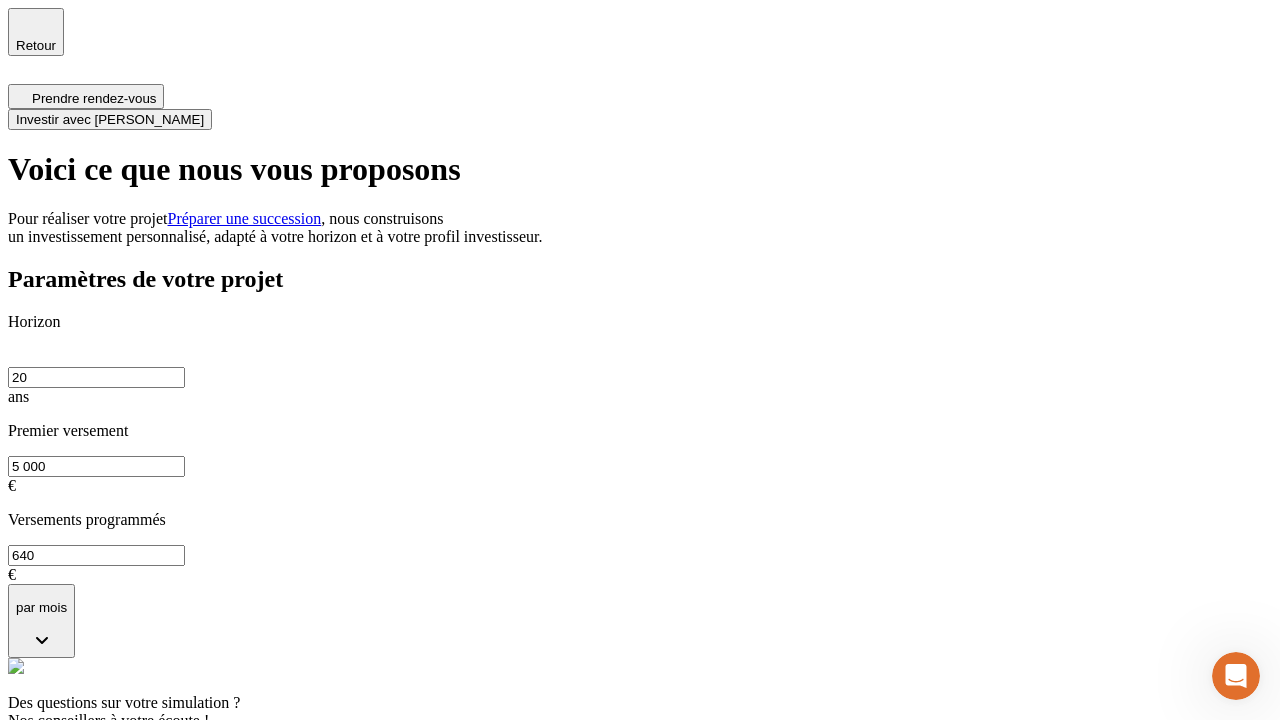 click on "Investir avec [PERSON_NAME]" at bounding box center (110, 119) 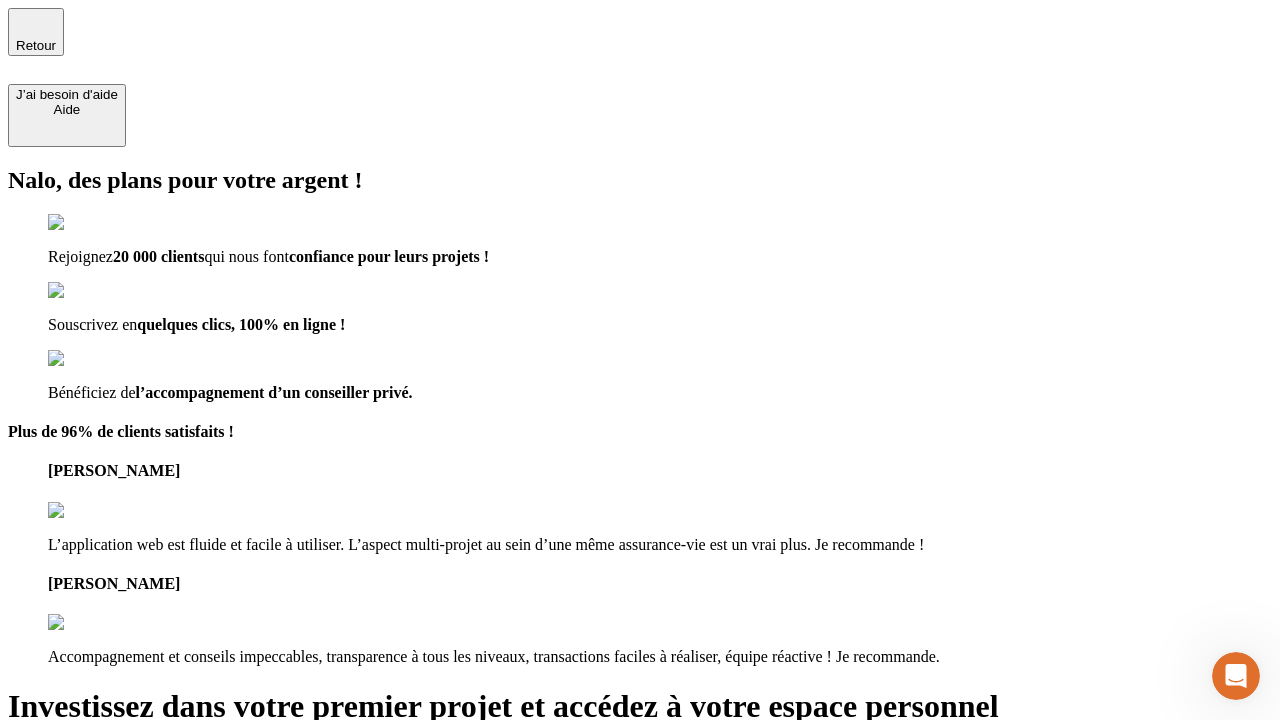 type on "[EMAIL_ADDRESS][DOMAIN_NAME]" 